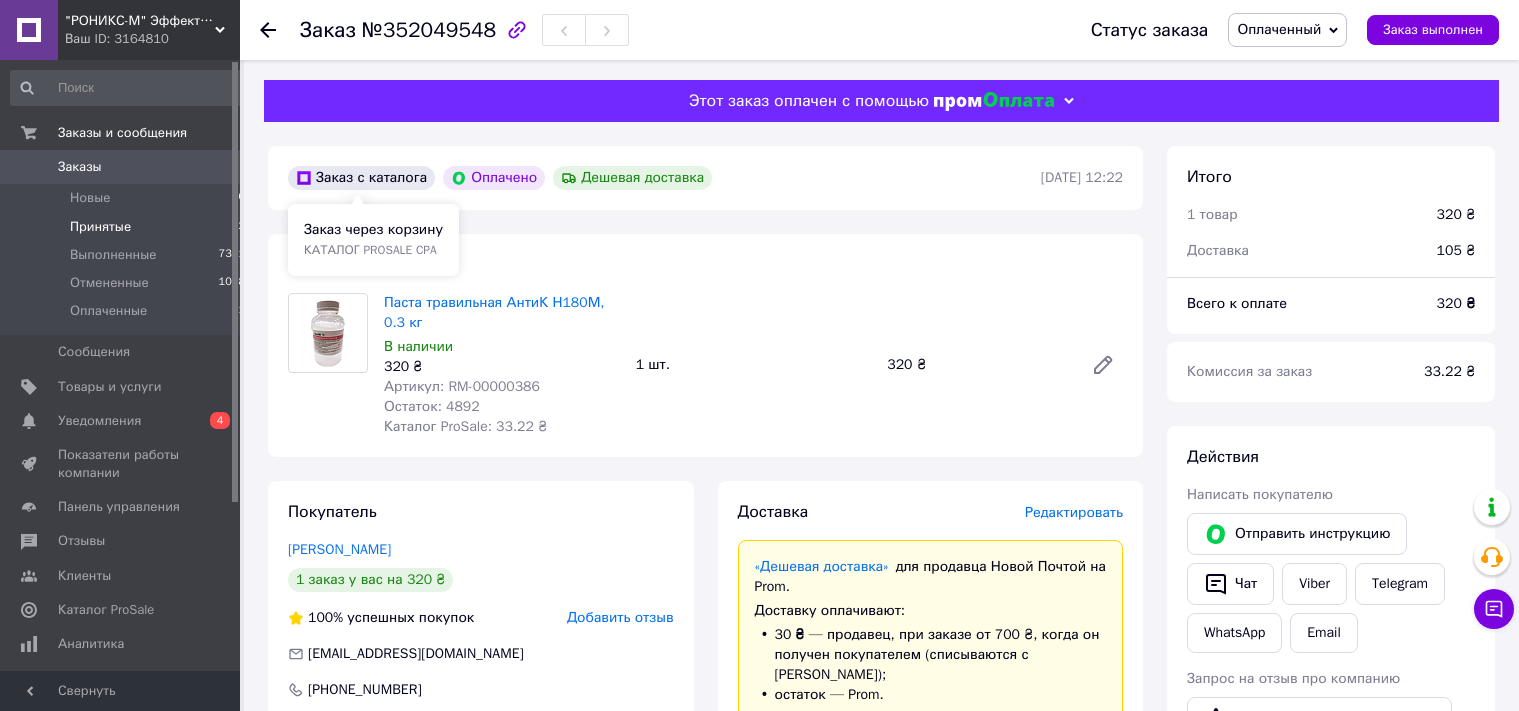 scroll, scrollTop: 0, scrollLeft: 0, axis: both 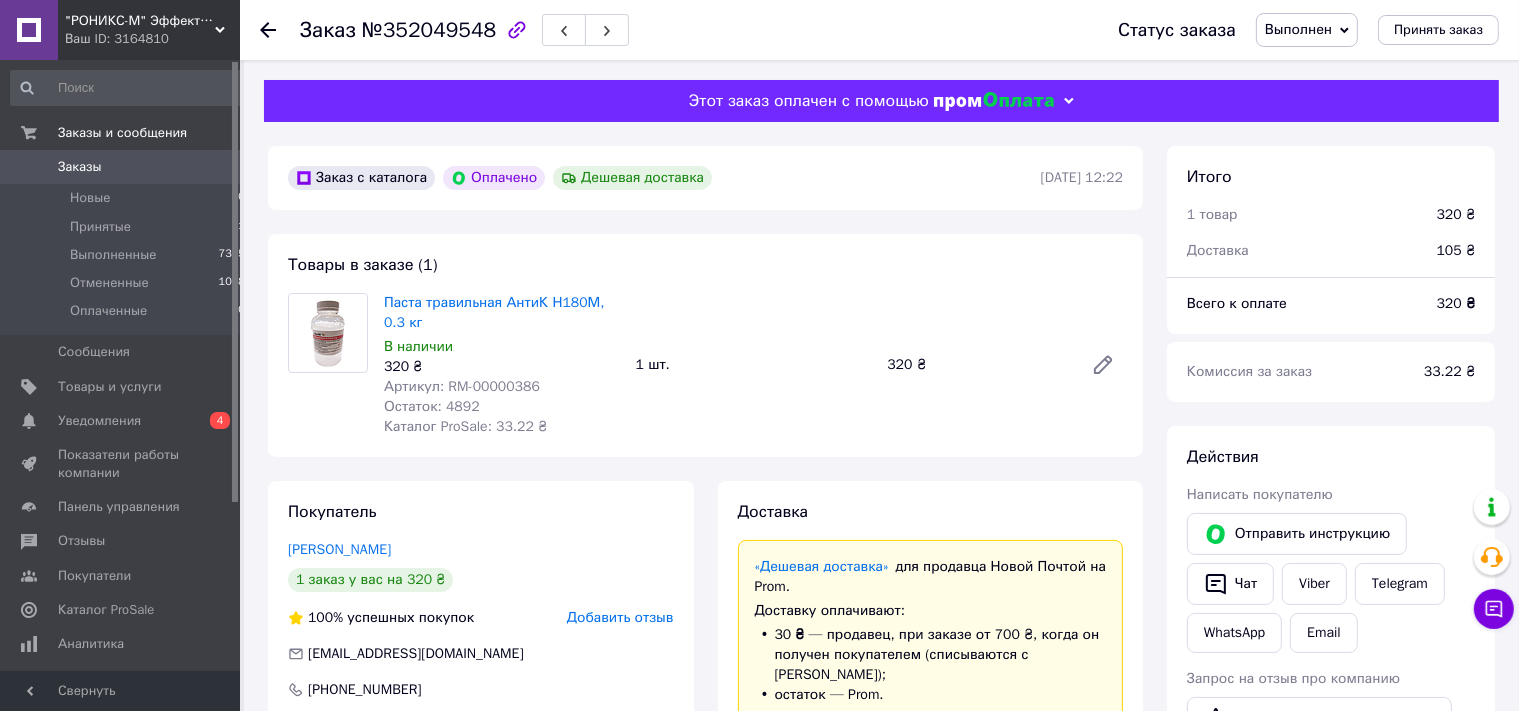 click on "Заказы" at bounding box center (80, 167) 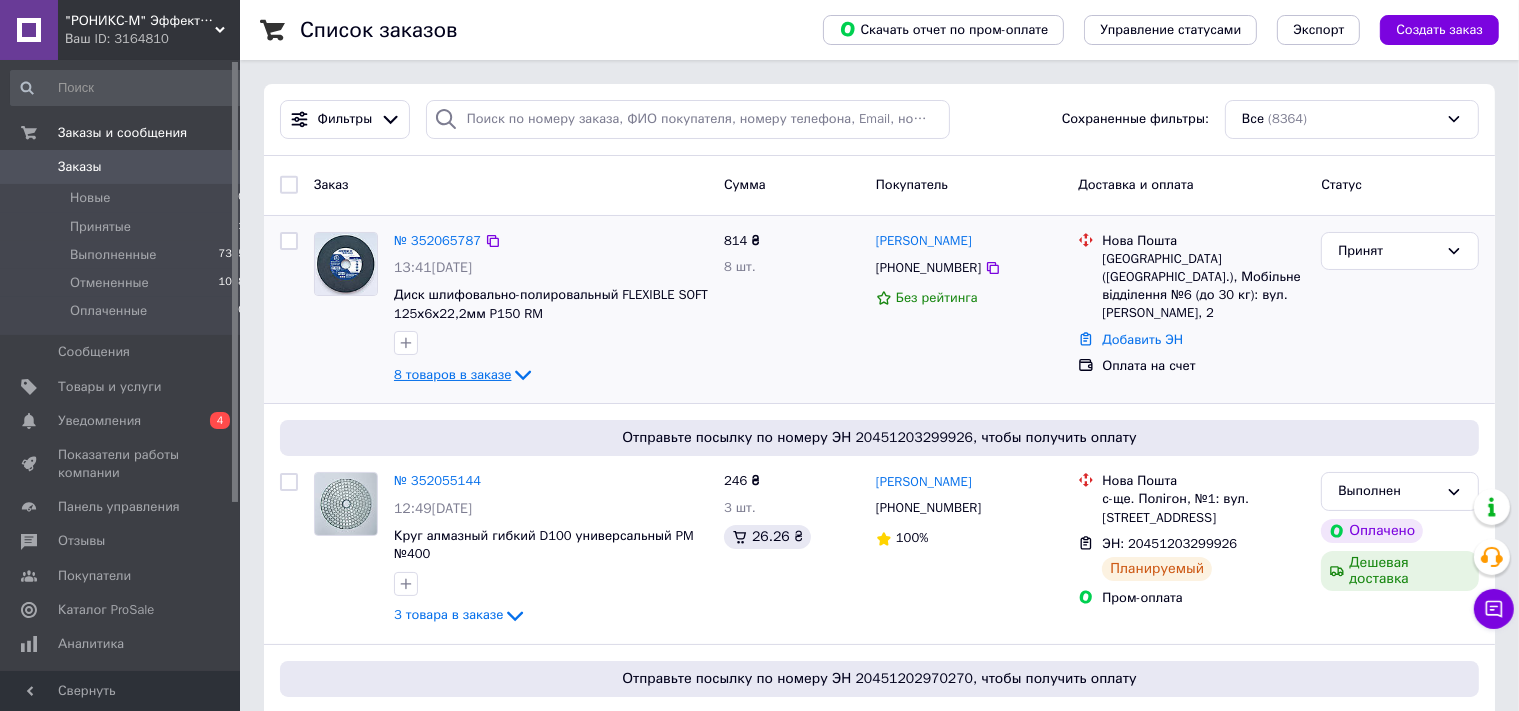 click 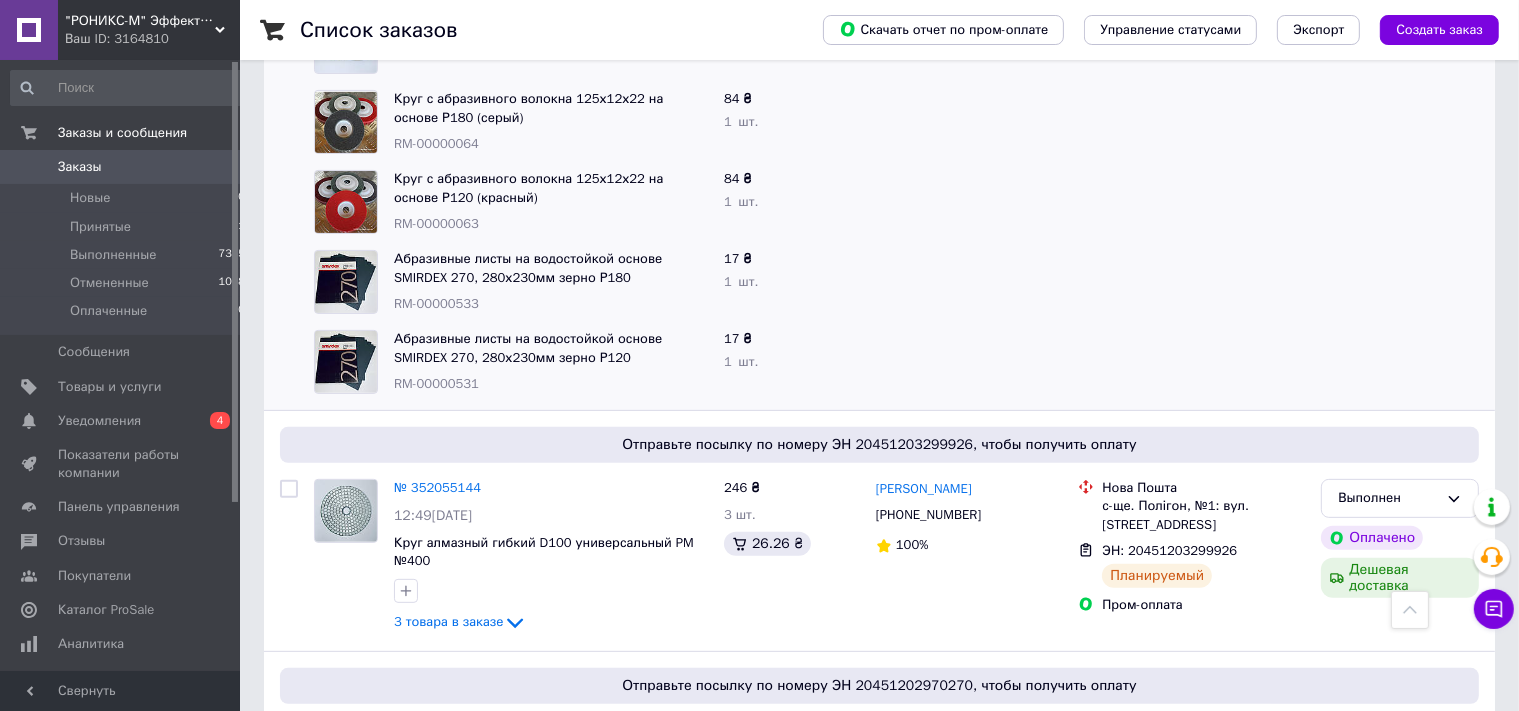 scroll, scrollTop: 0, scrollLeft: 0, axis: both 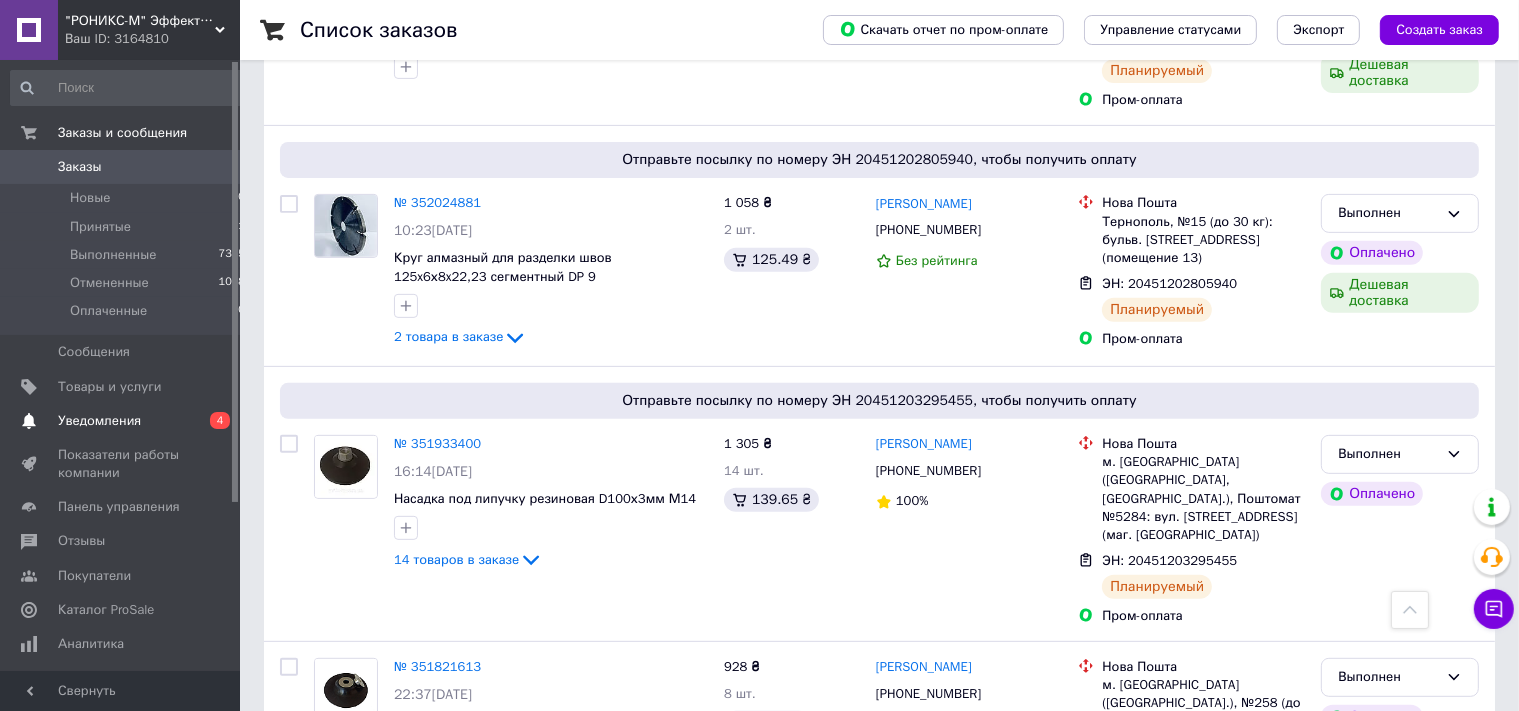 click on "Уведомления" at bounding box center [99, 421] 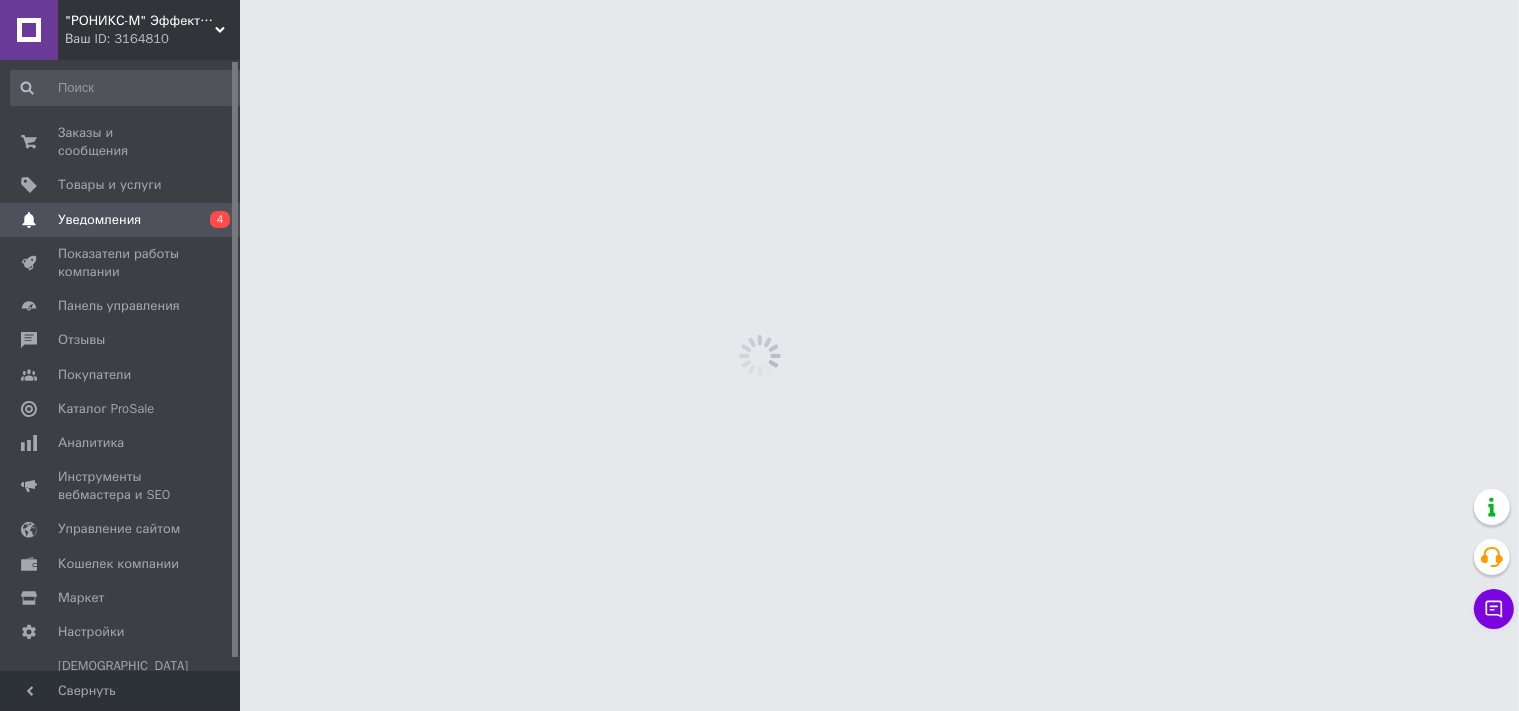 scroll, scrollTop: 0, scrollLeft: 0, axis: both 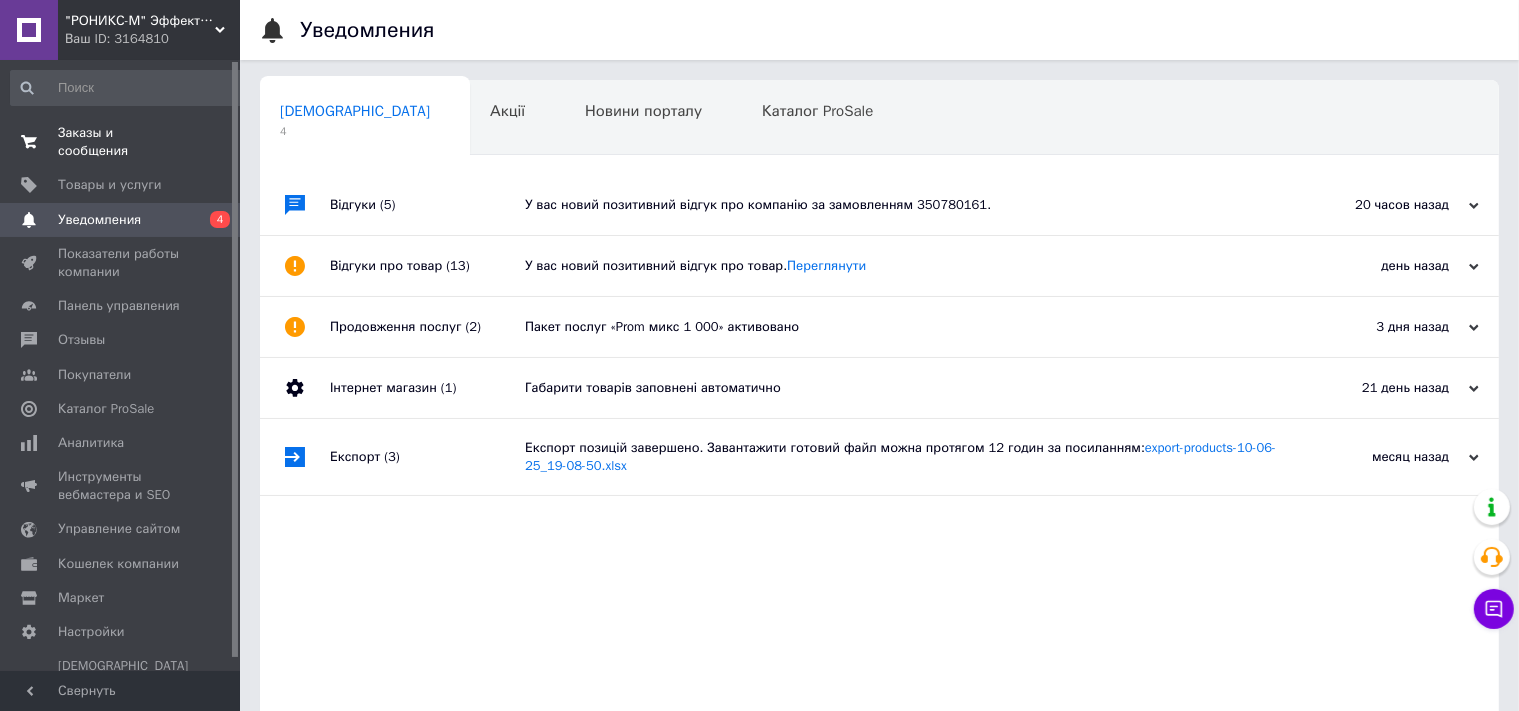 click on "Заказы и сообщения" at bounding box center [121, 142] 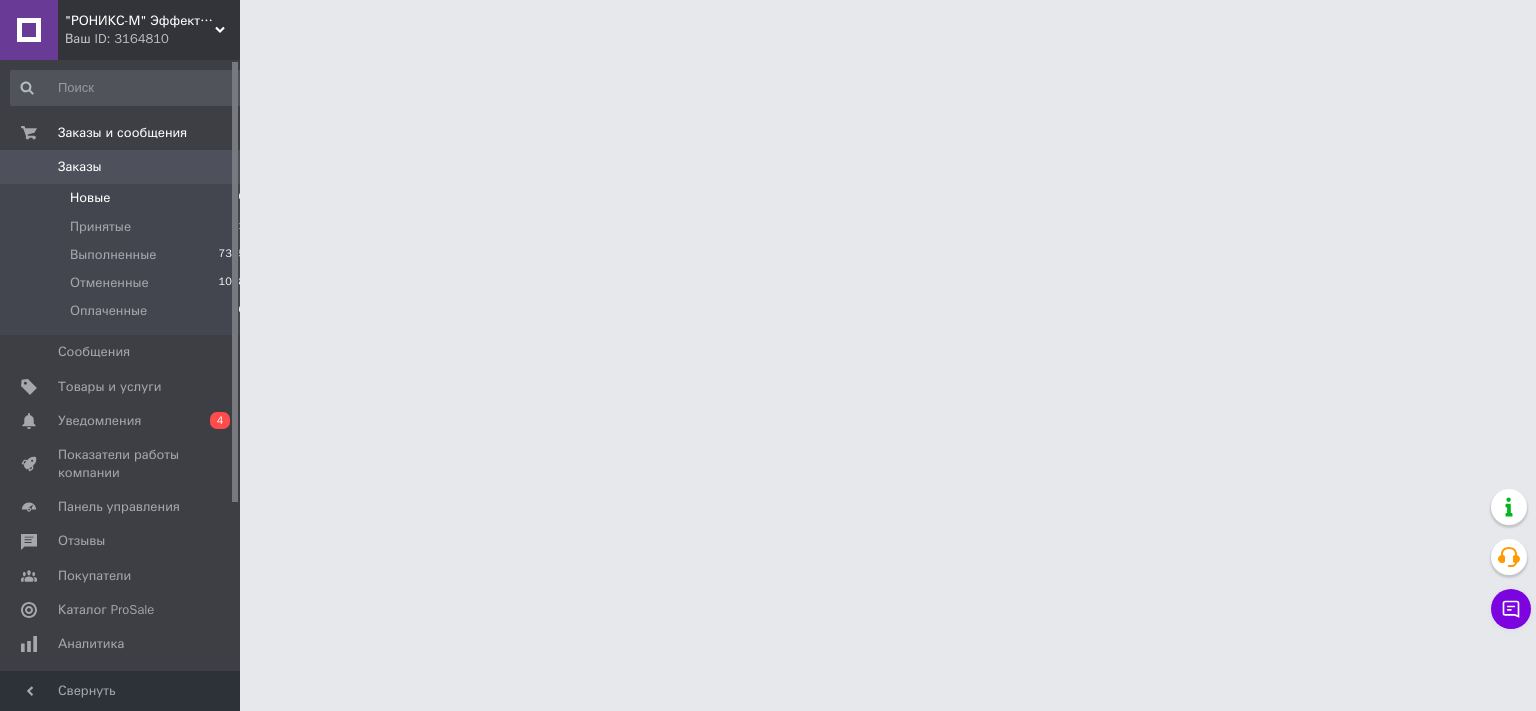 click on "Новые" at bounding box center [90, 198] 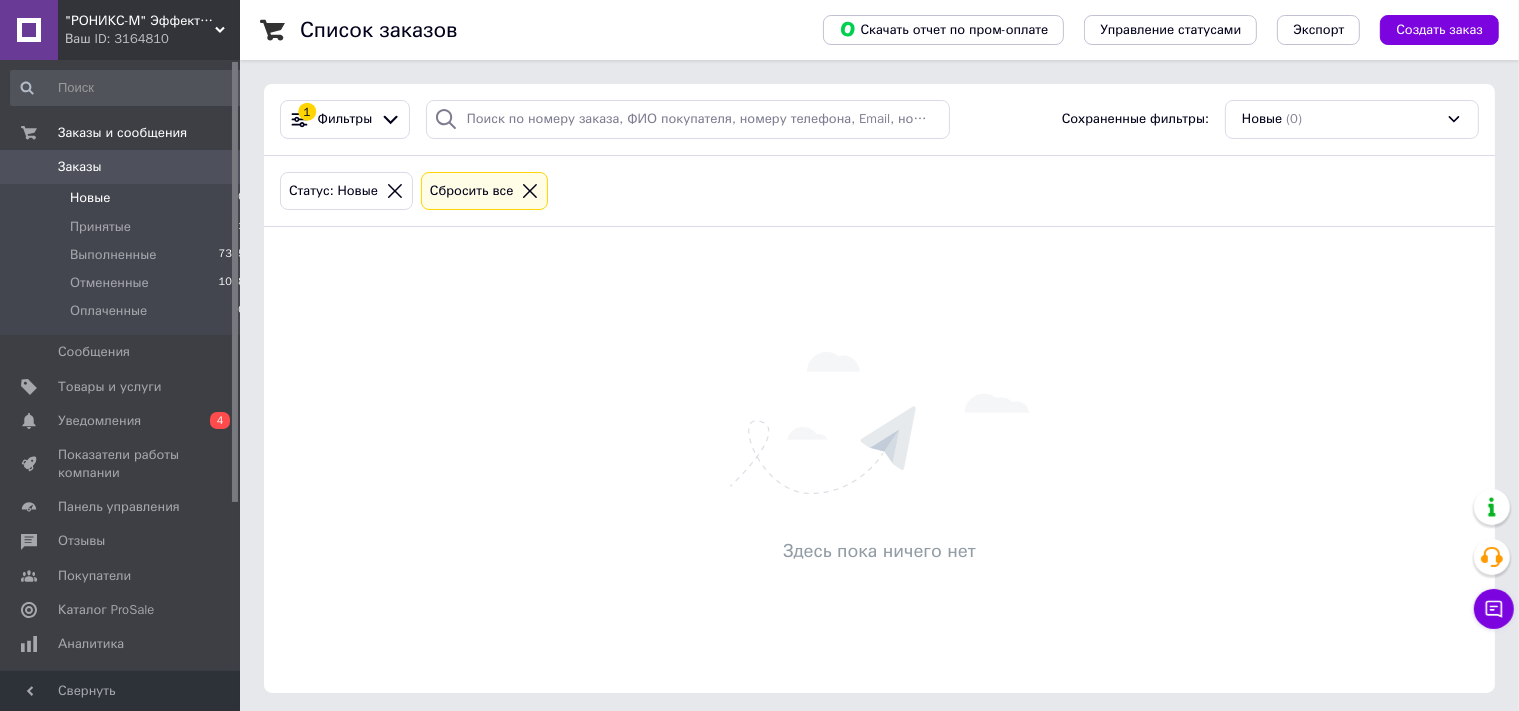 click 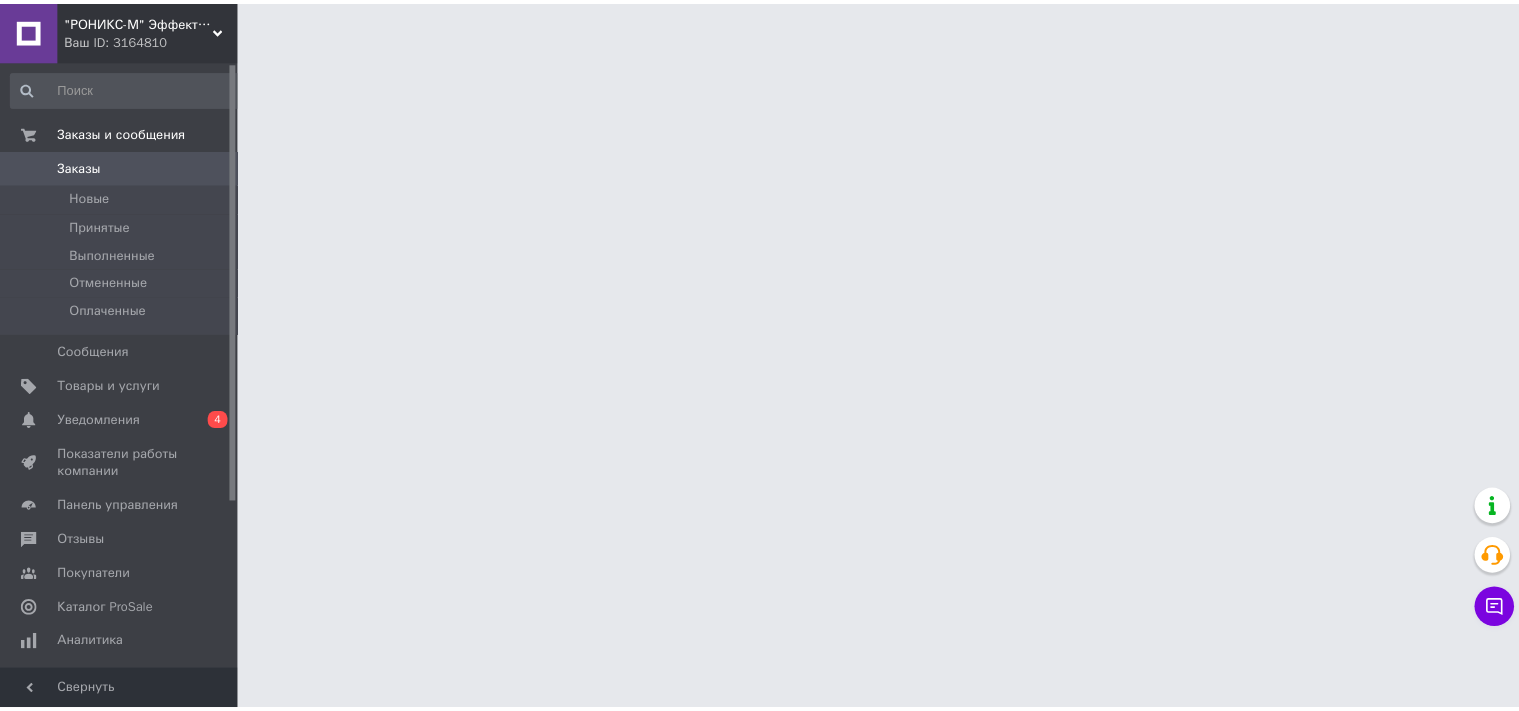 scroll, scrollTop: 0, scrollLeft: 0, axis: both 